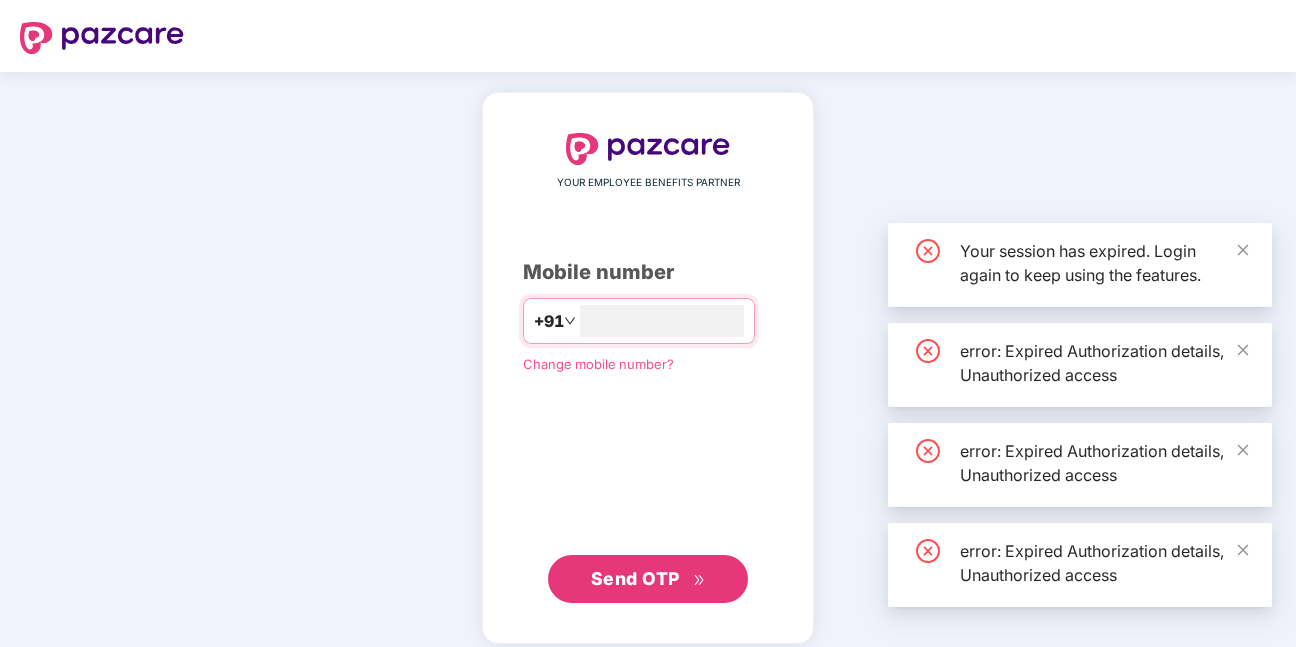 scroll, scrollTop: 0, scrollLeft: 0, axis: both 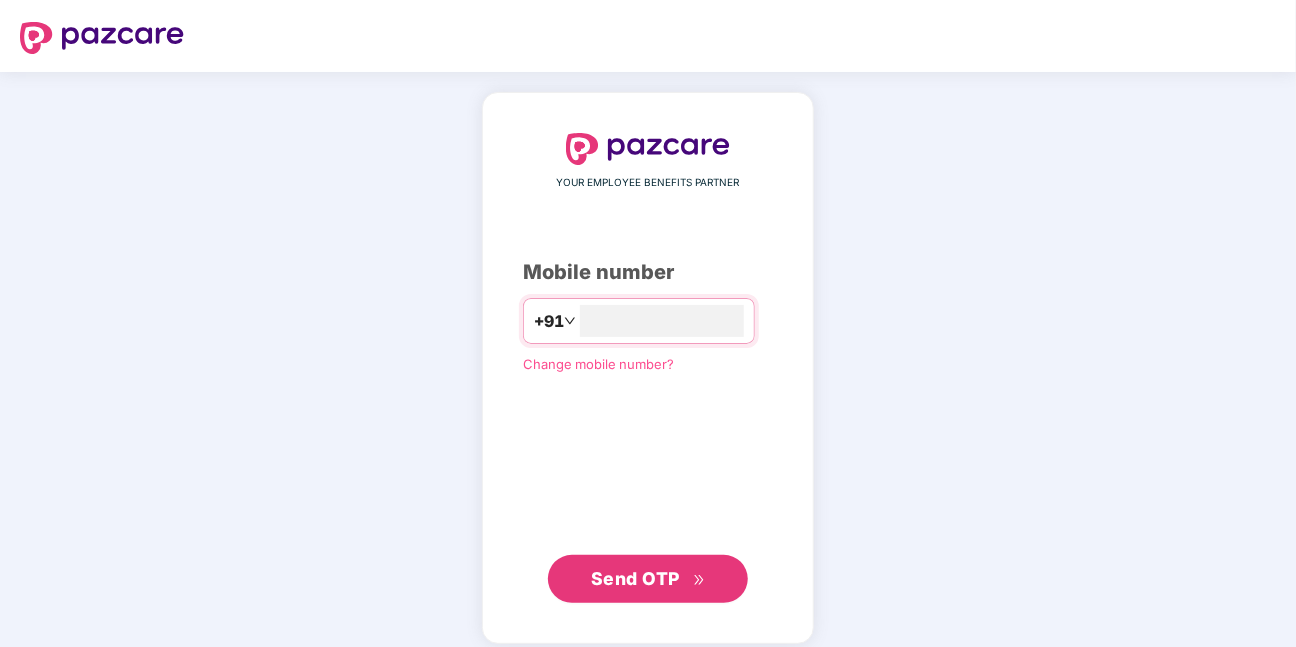 type on "**********" 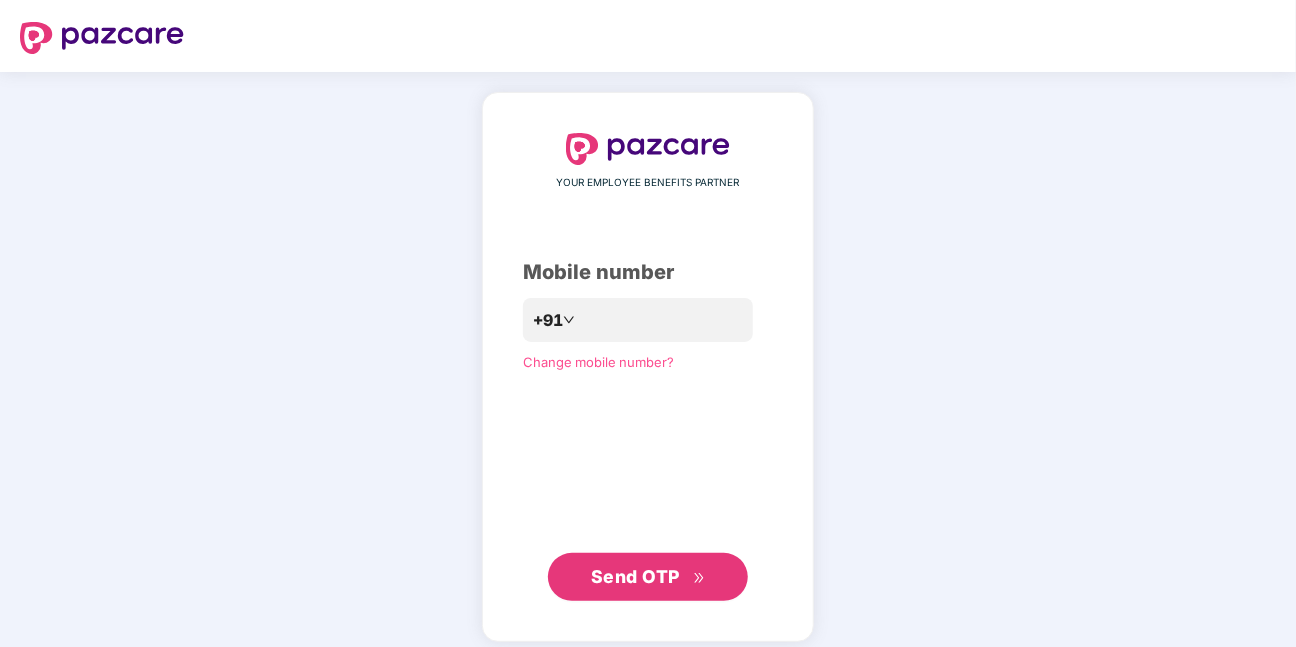click on "Send OTP" at bounding box center (635, 576) 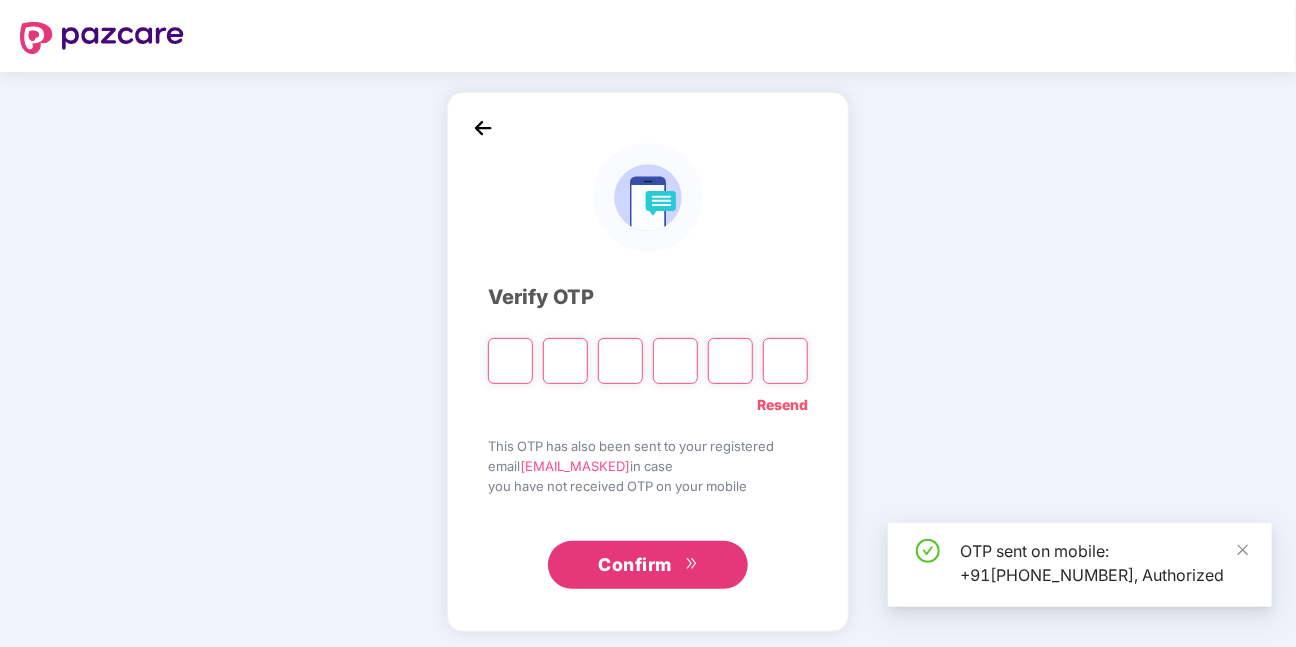 click on "OTP sent on mobile: +91[PHONE_NUMBER], Authorized" at bounding box center (1104, 563) 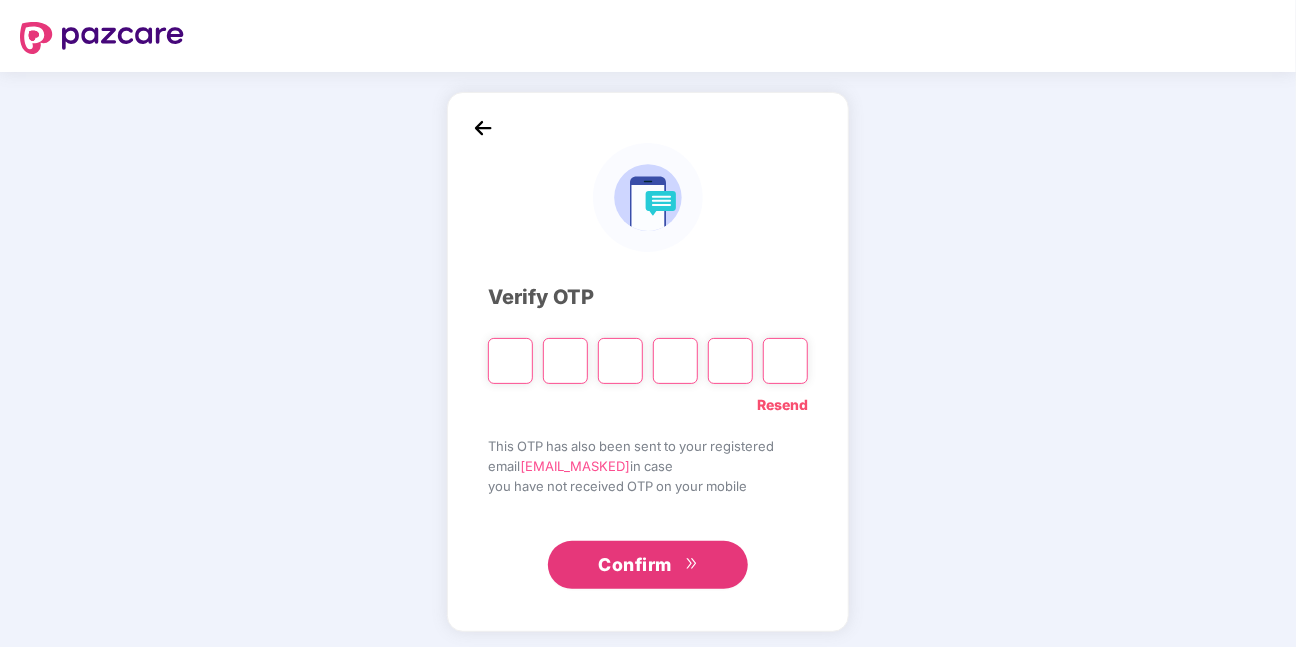 click at bounding box center (510, 361) 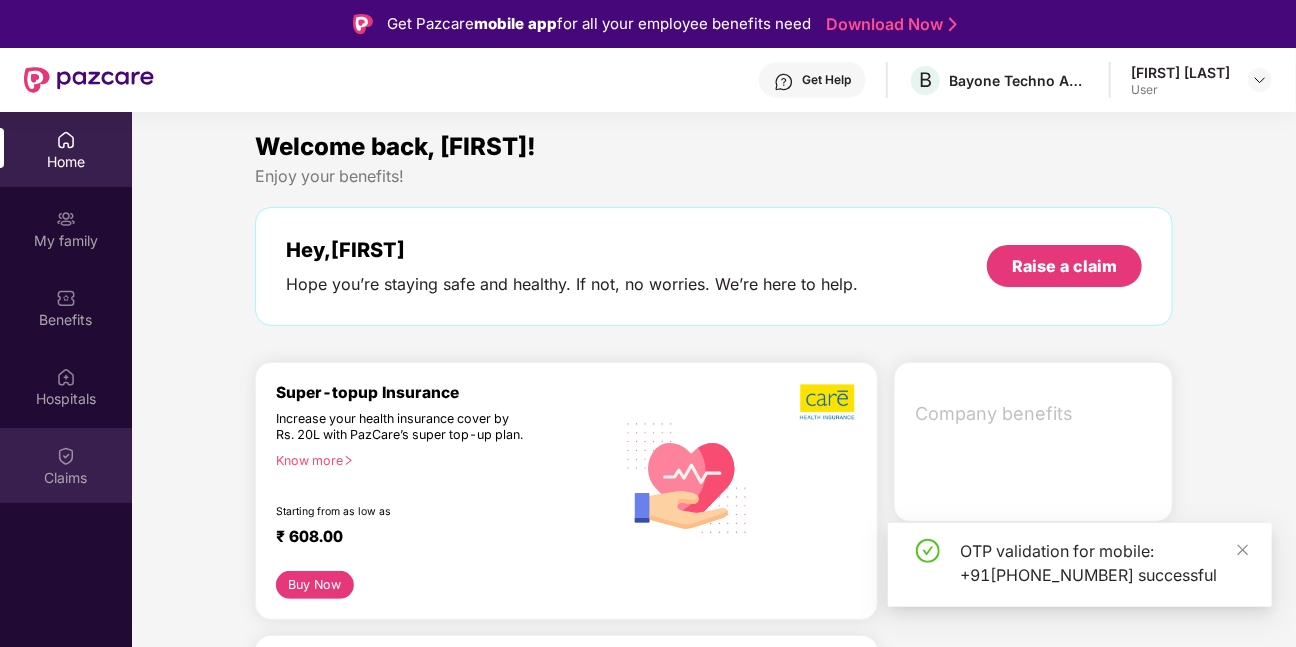 click on "Claims" at bounding box center (66, 478) 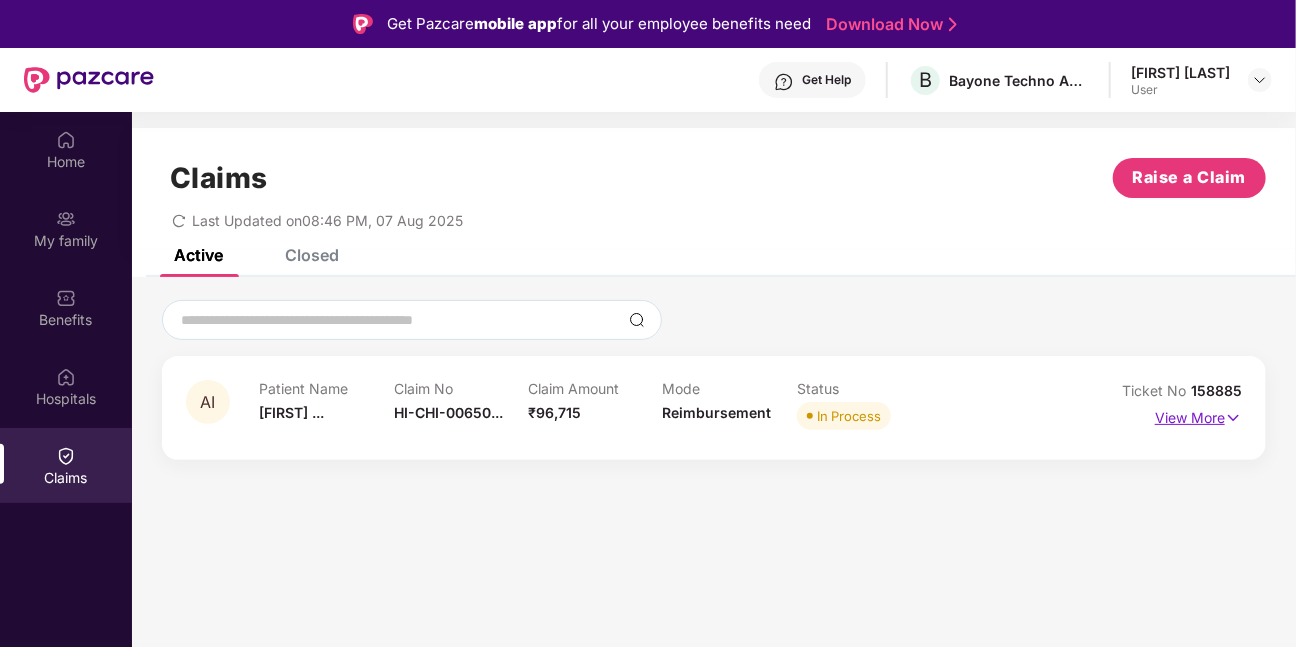 click at bounding box center (1233, 418) 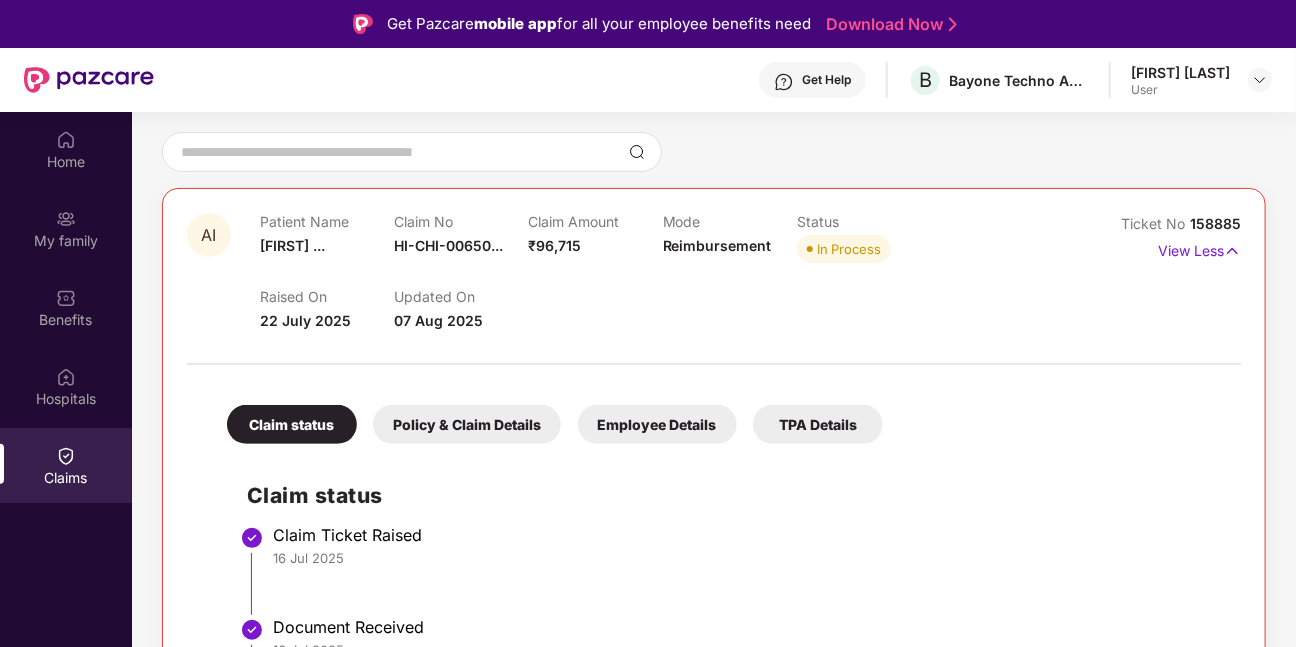 scroll, scrollTop: 659, scrollLeft: 0, axis: vertical 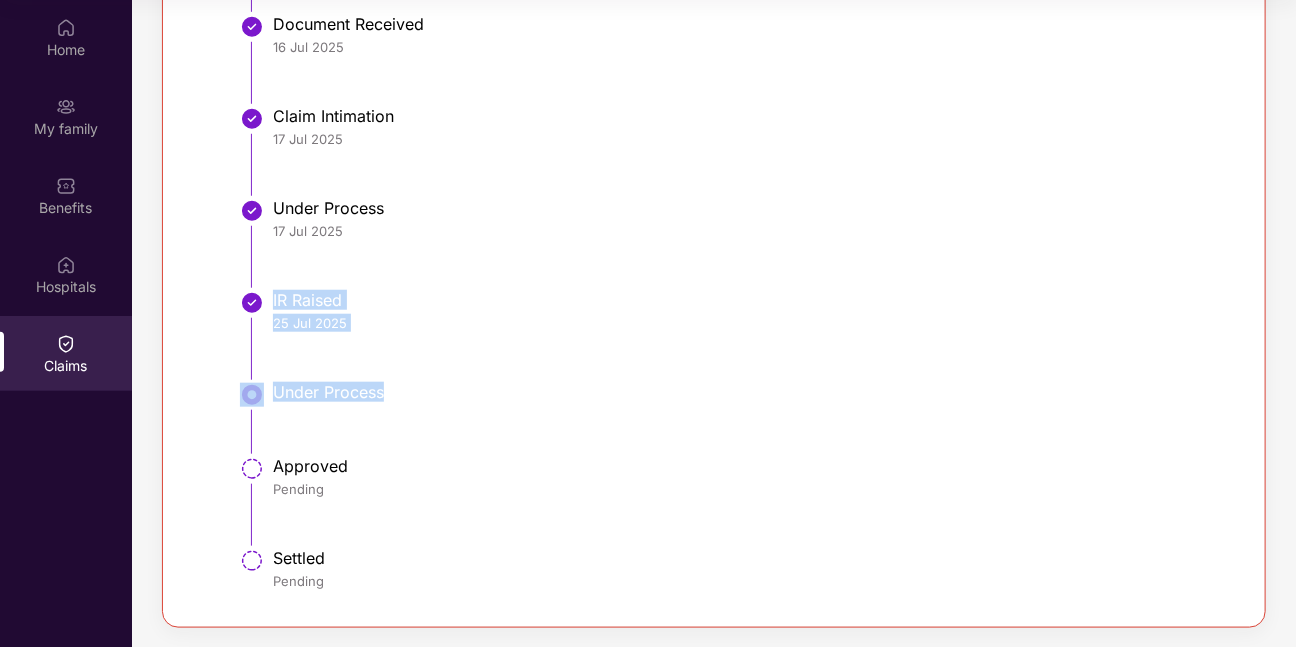 drag, startPoint x: 228, startPoint y: 298, endPoint x: 417, endPoint y: 416, distance: 222.81158 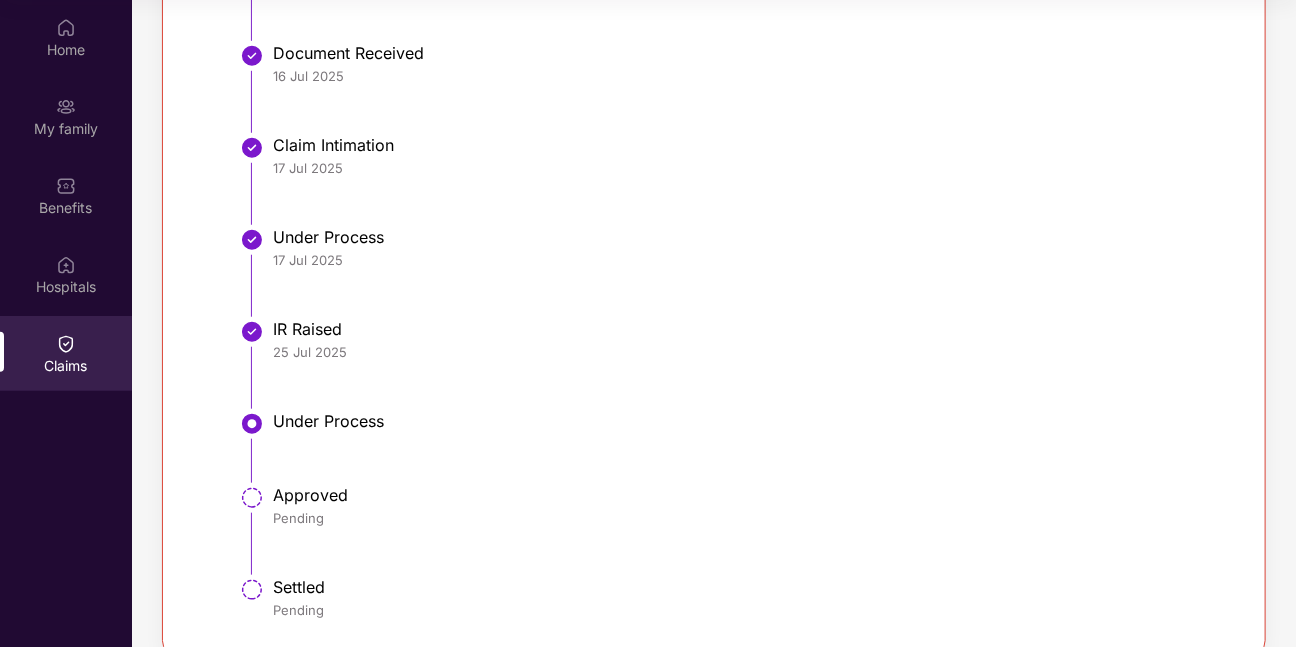 scroll, scrollTop: 629, scrollLeft: 0, axis: vertical 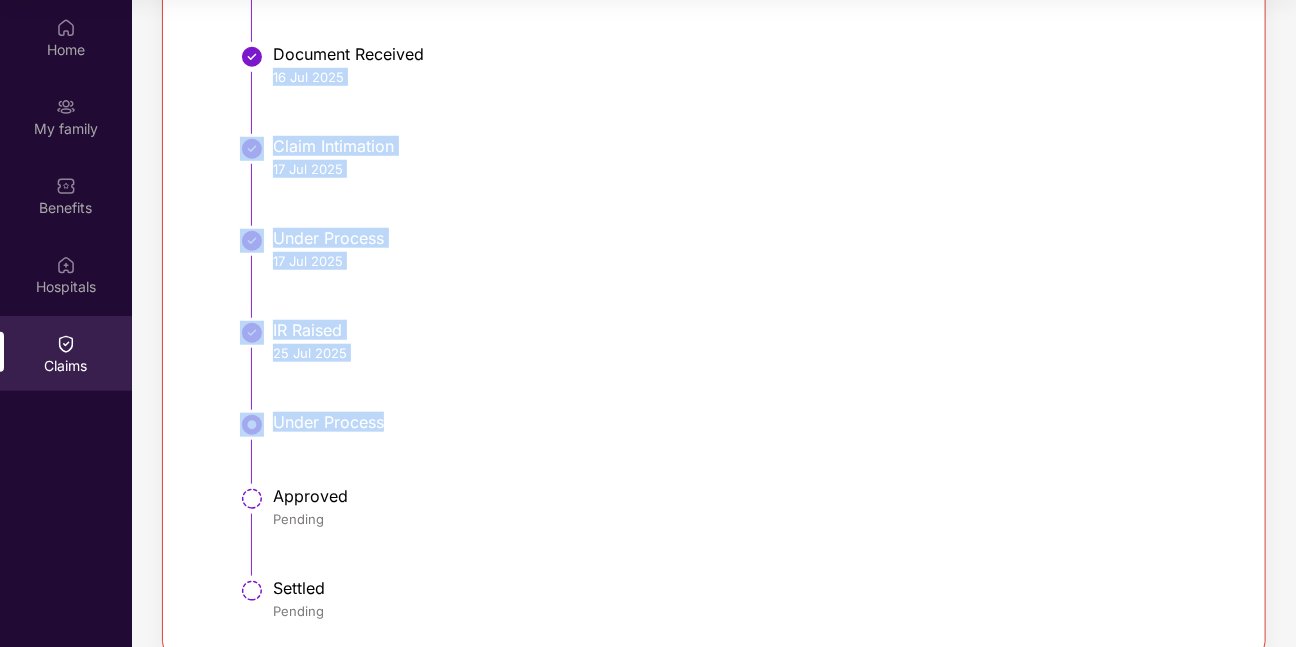 drag, startPoint x: 410, startPoint y: 429, endPoint x: 204, endPoint y: 80, distance: 405.26166 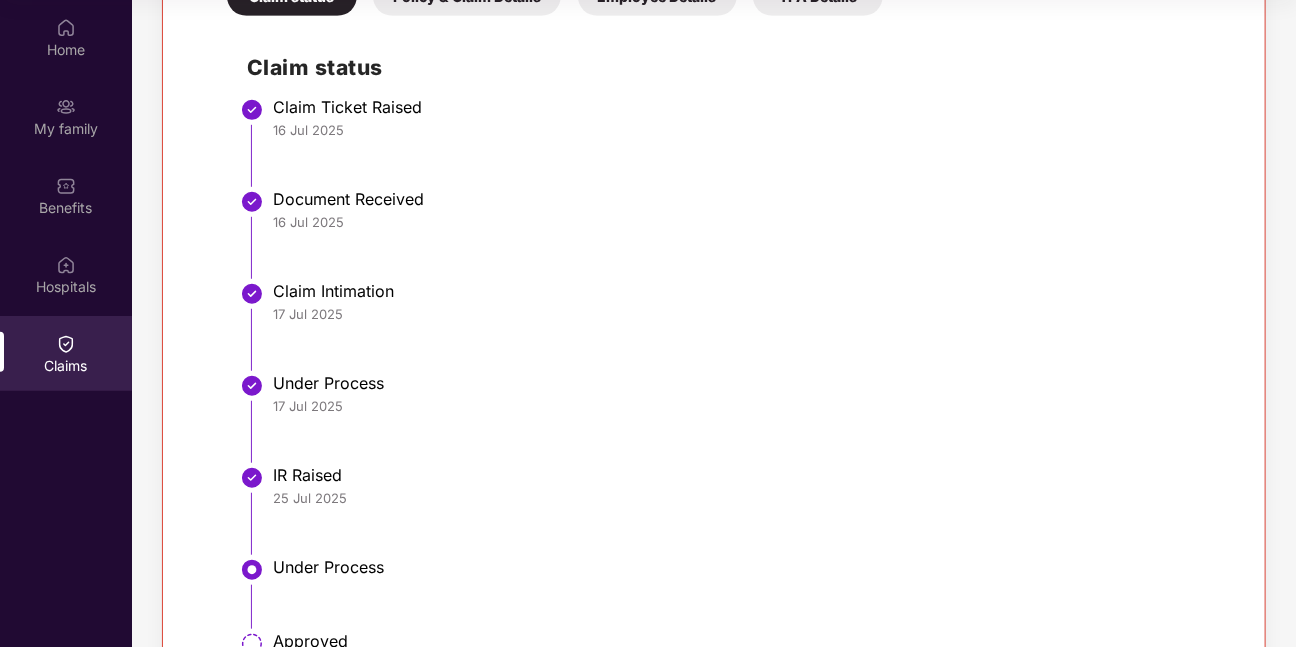 scroll, scrollTop: 480, scrollLeft: 0, axis: vertical 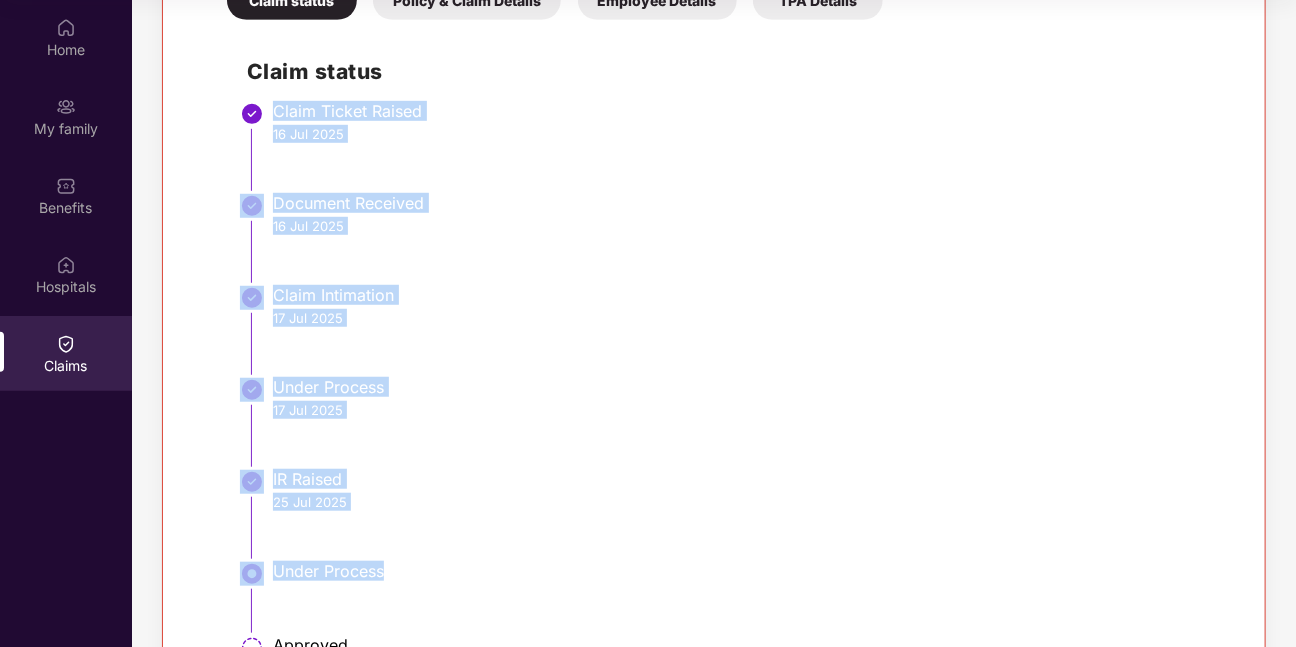 drag, startPoint x: 222, startPoint y: 99, endPoint x: 402, endPoint y: 578, distance: 511.704 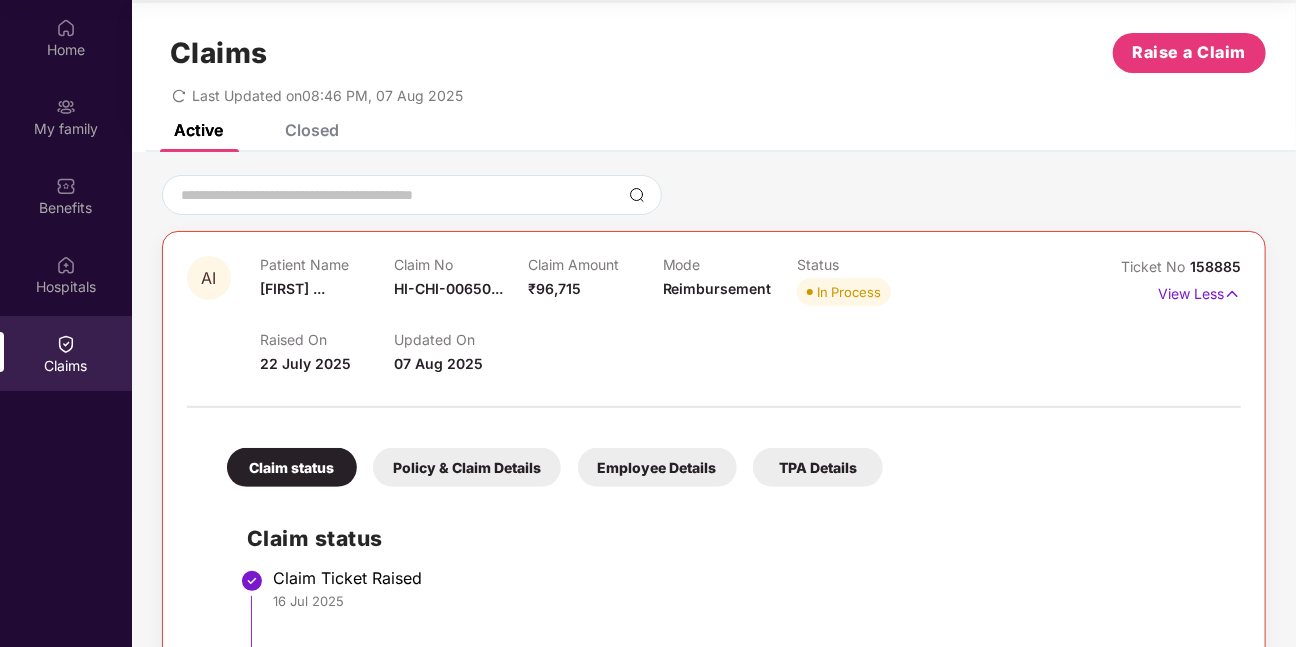 scroll, scrollTop: 12, scrollLeft: 0, axis: vertical 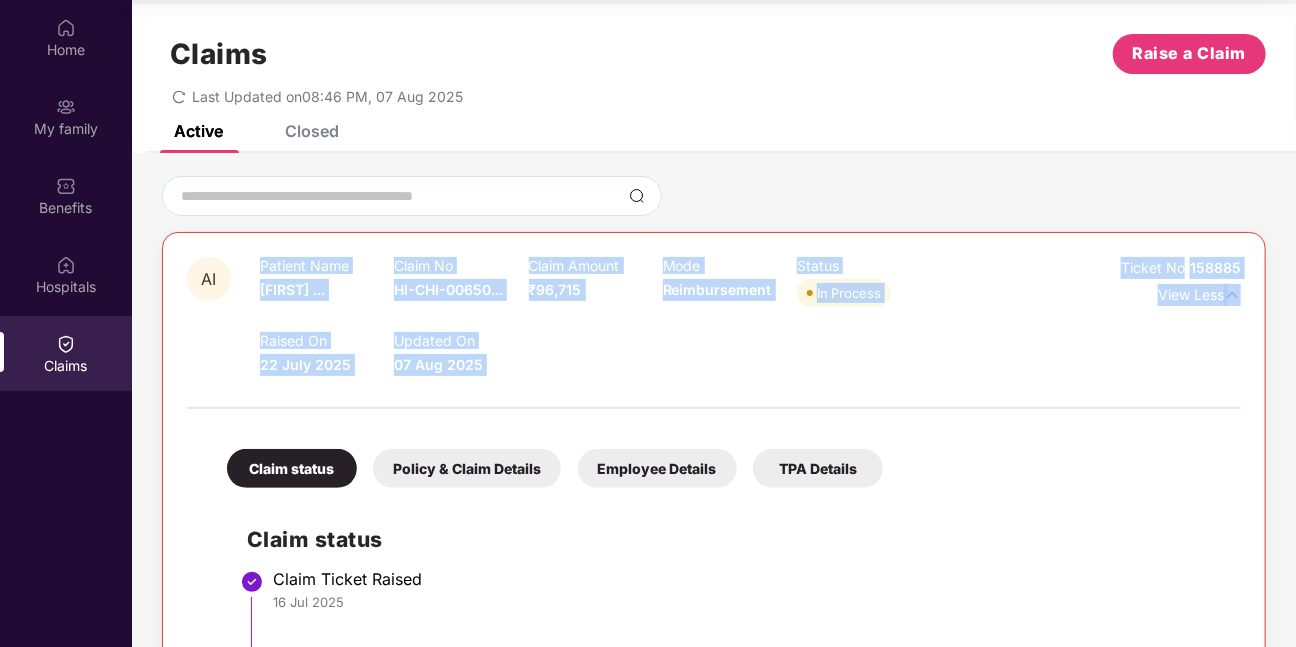 drag, startPoint x: 254, startPoint y: 262, endPoint x: 521, endPoint y: 378, distance: 291.10995 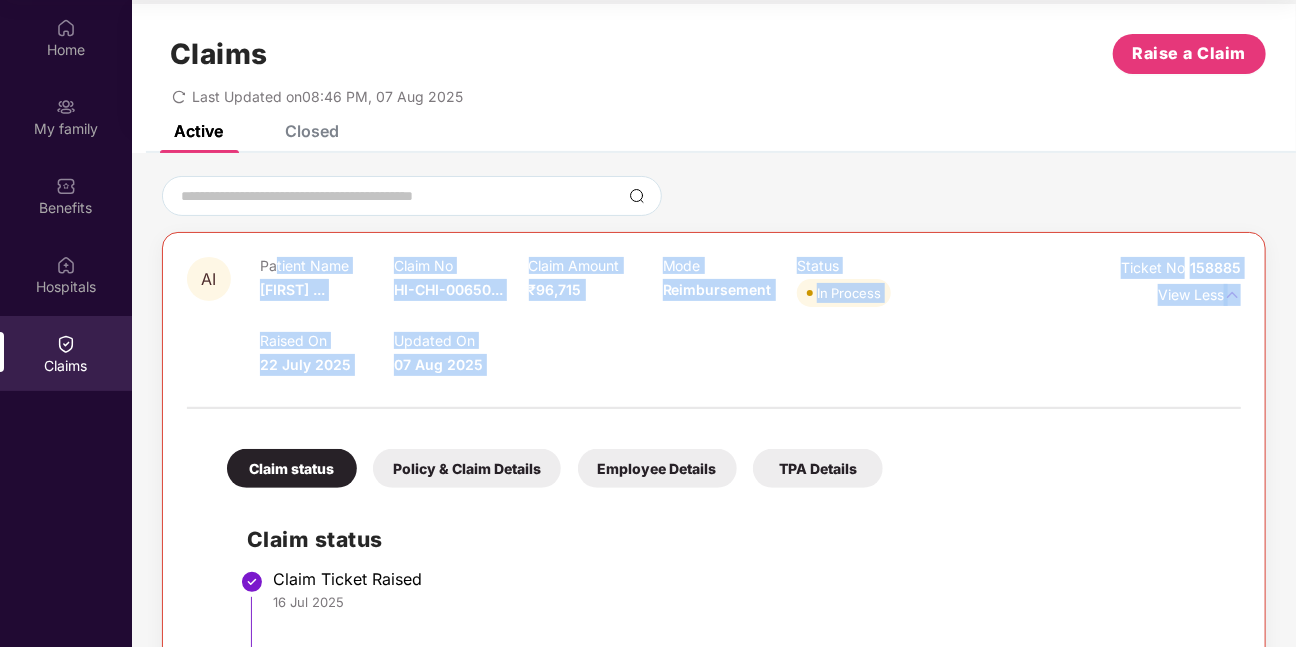 drag, startPoint x: 521, startPoint y: 378, endPoint x: 268, endPoint y: 269, distance: 275.48138 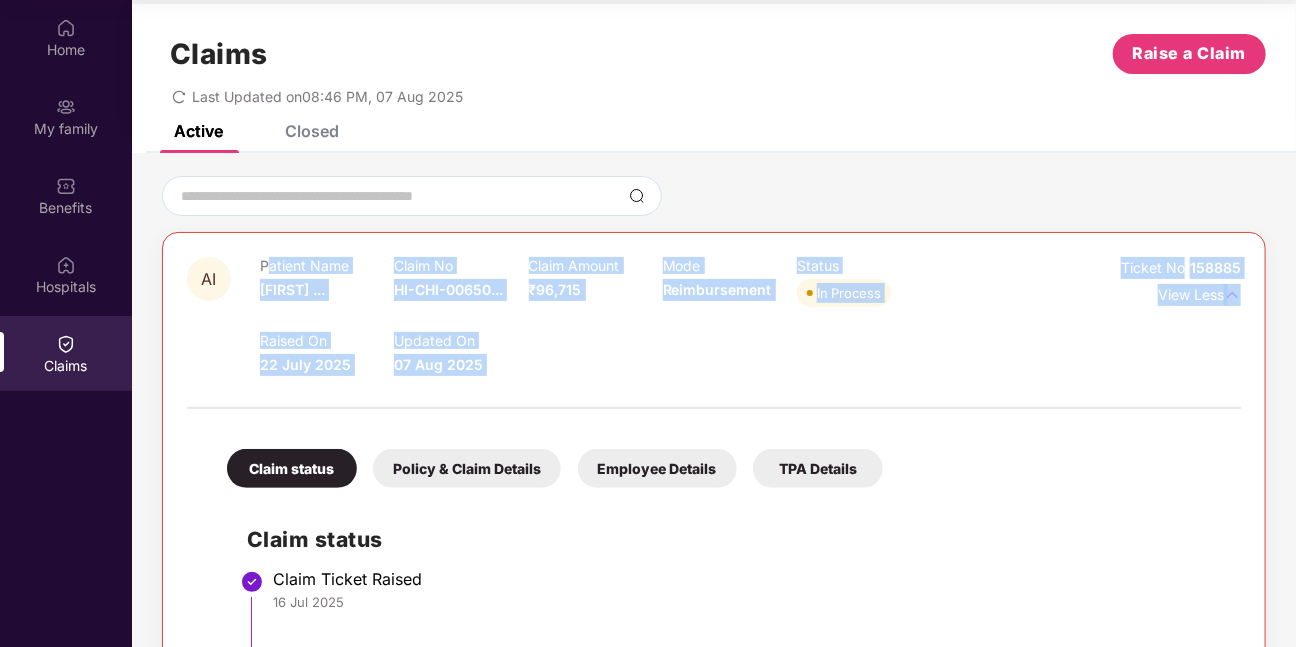 click on "Patient Name" at bounding box center [327, 265] 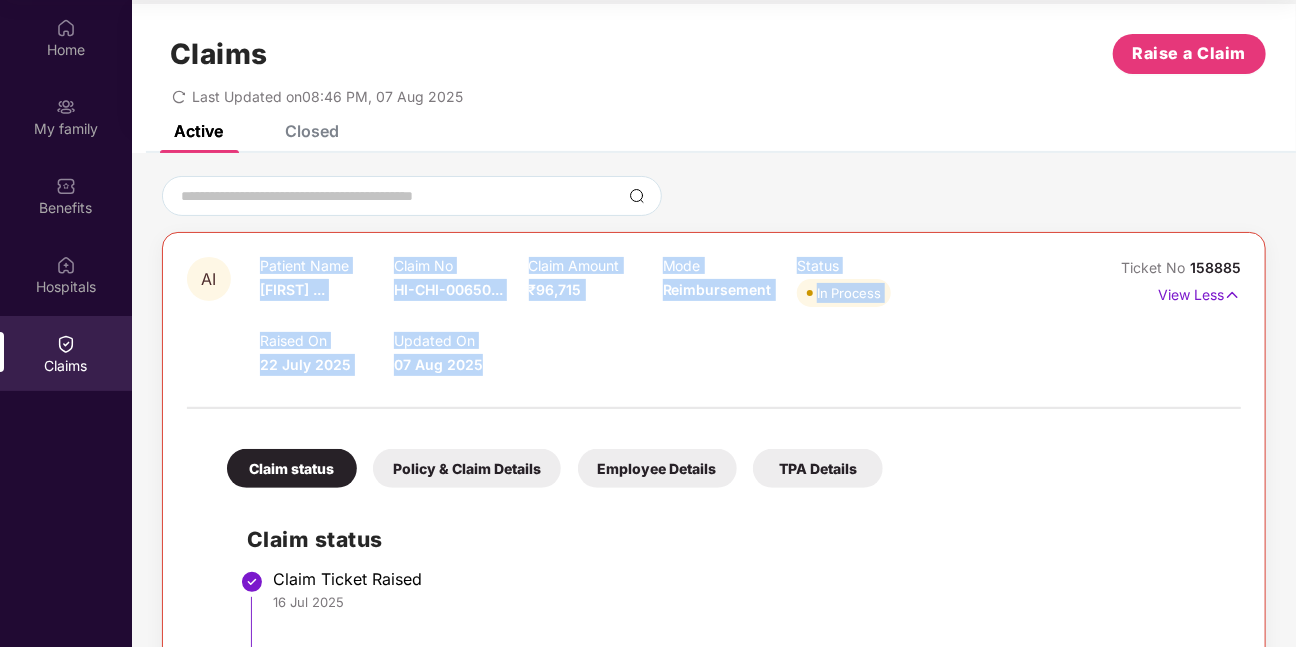 drag, startPoint x: 257, startPoint y: 264, endPoint x: 503, endPoint y: 369, distance: 267.4715 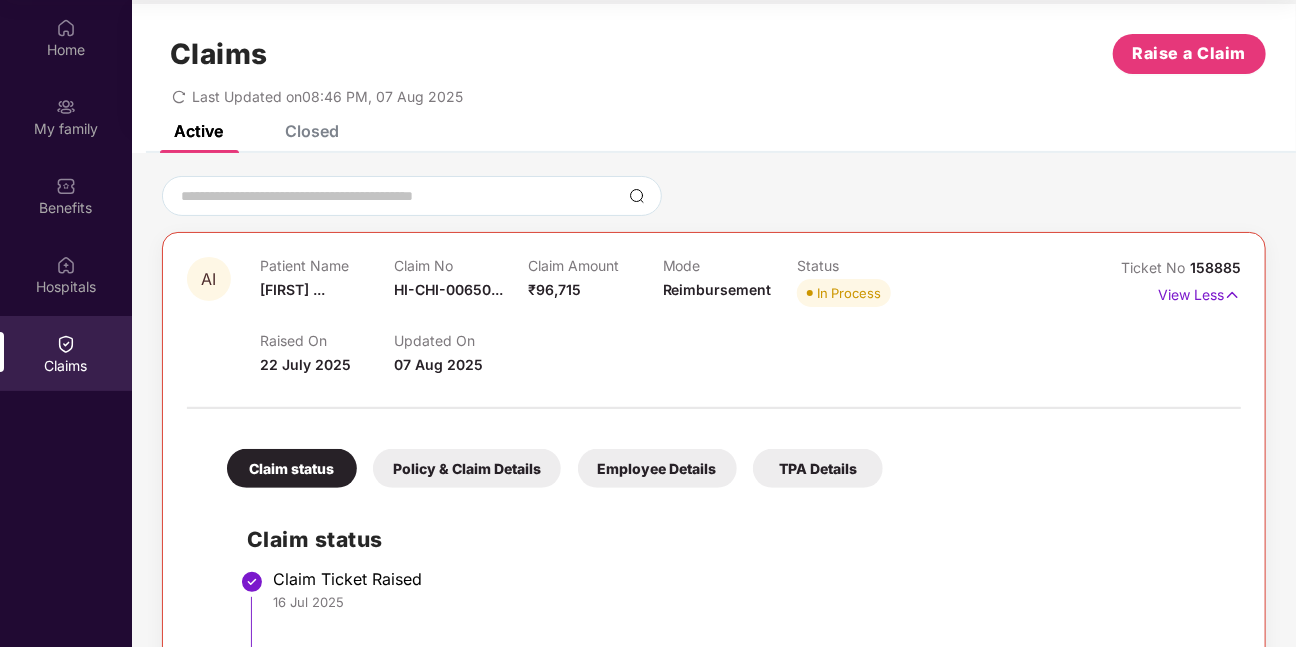 click on "Raised On 22 July 2025 Updated On 07 Aug 2025" at bounding box center [662, 344] 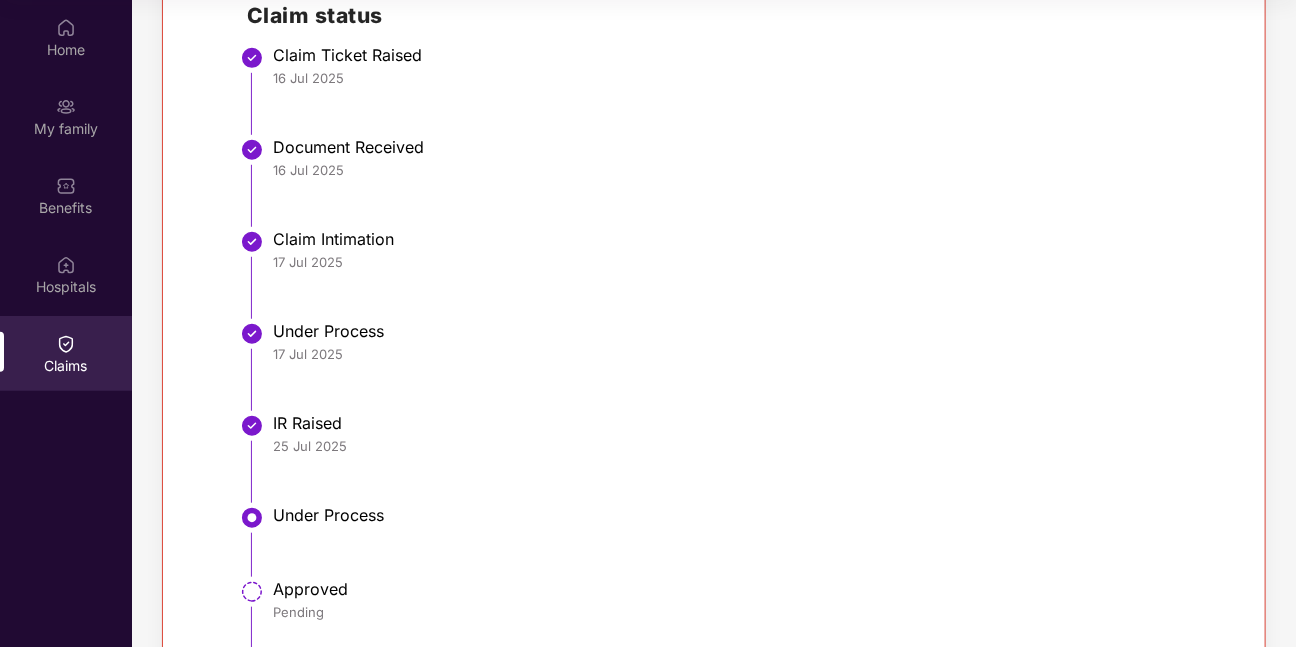 scroll, scrollTop: 659, scrollLeft: 0, axis: vertical 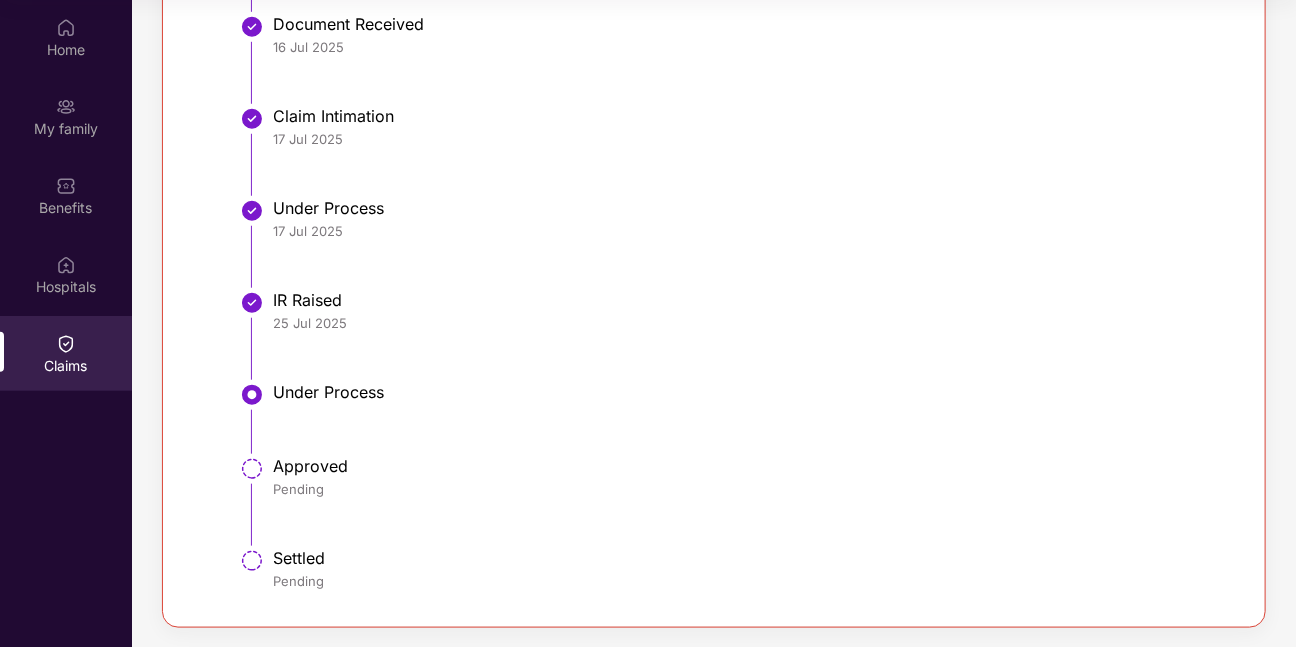 click at bounding box center [252, 469] 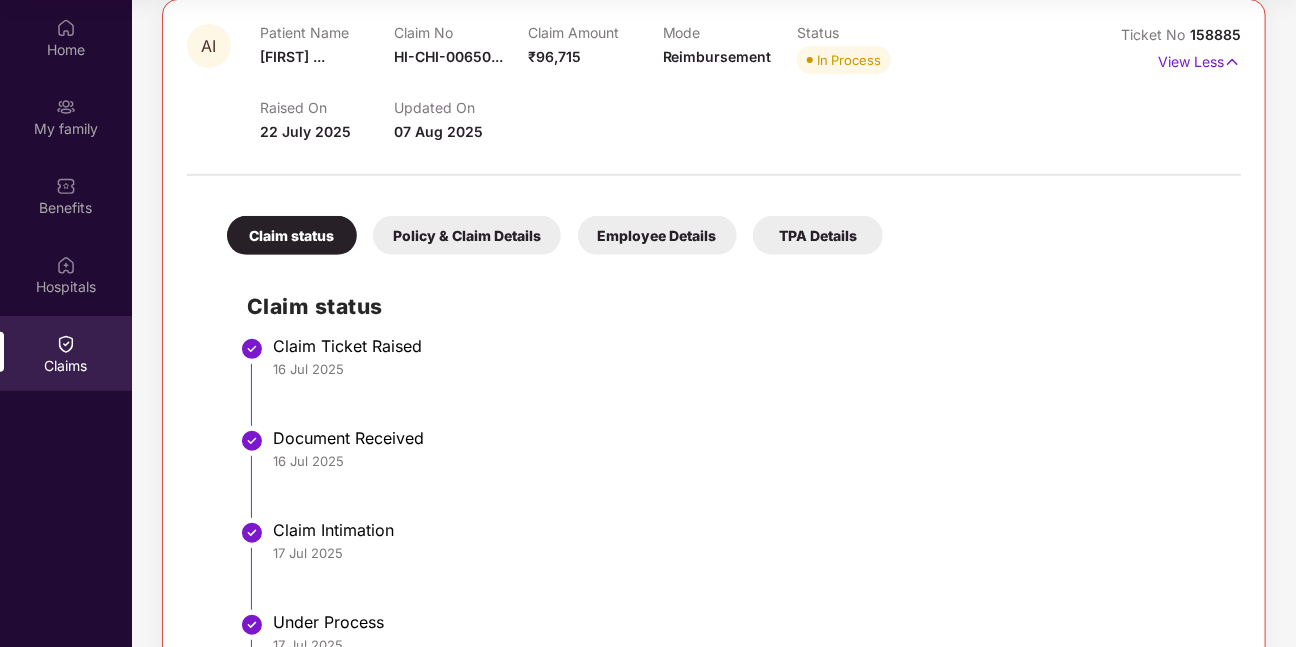 scroll, scrollTop: 0, scrollLeft: 0, axis: both 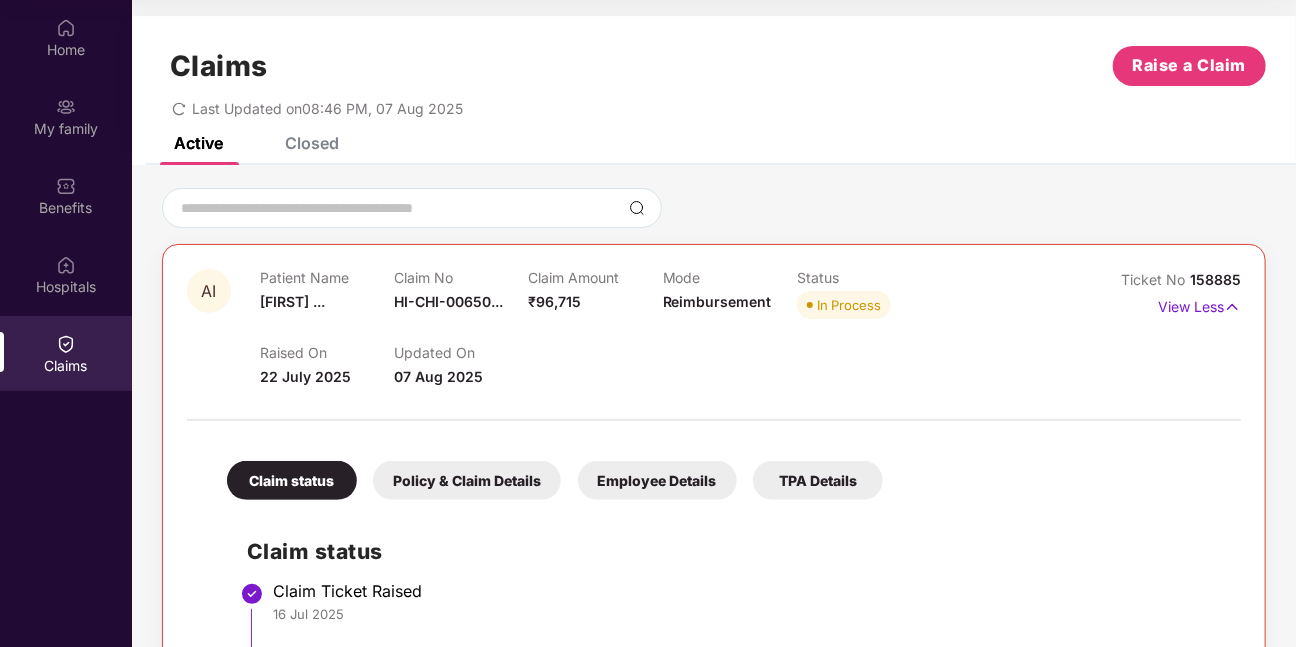 click on "Closed" at bounding box center (312, 143) 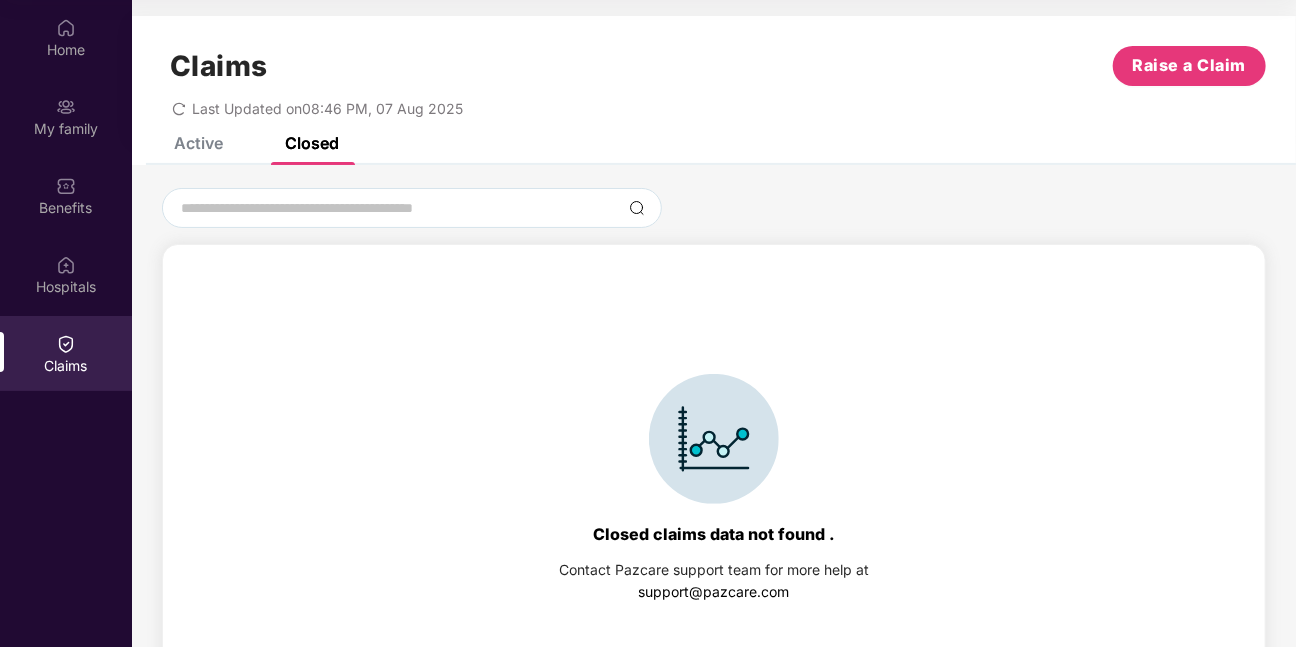 click on "Active Closed" at bounding box center [241, 143] 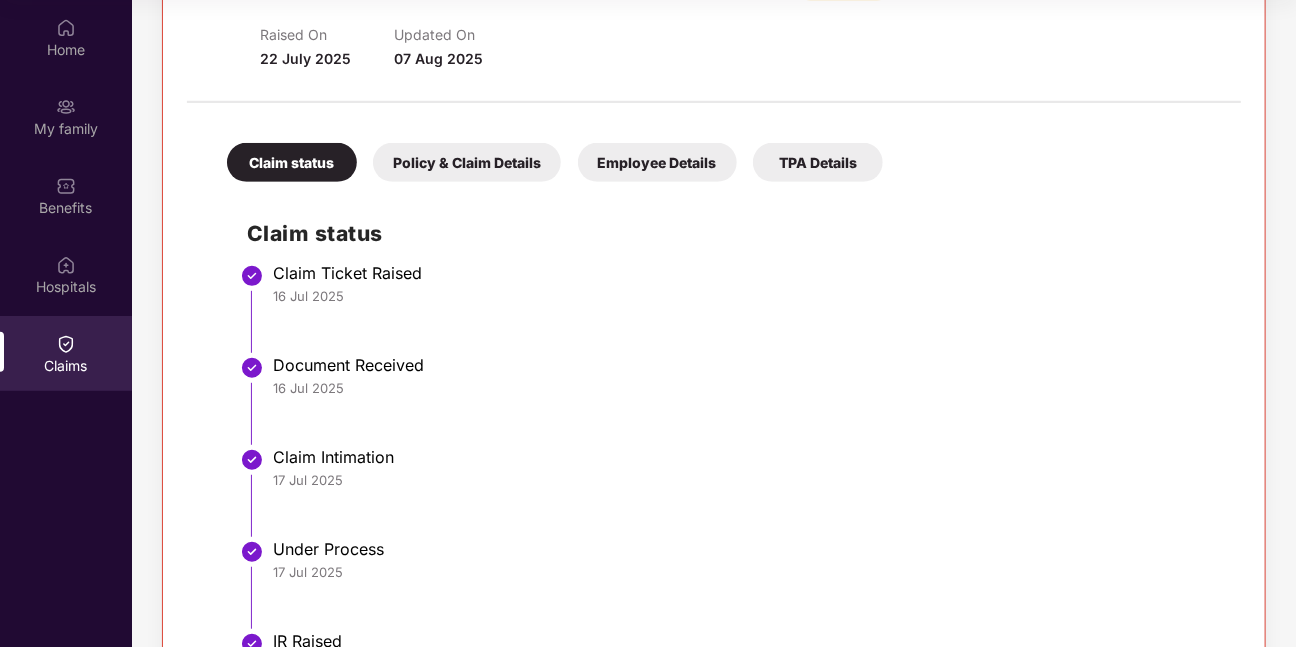 scroll, scrollTop: 363, scrollLeft: 0, axis: vertical 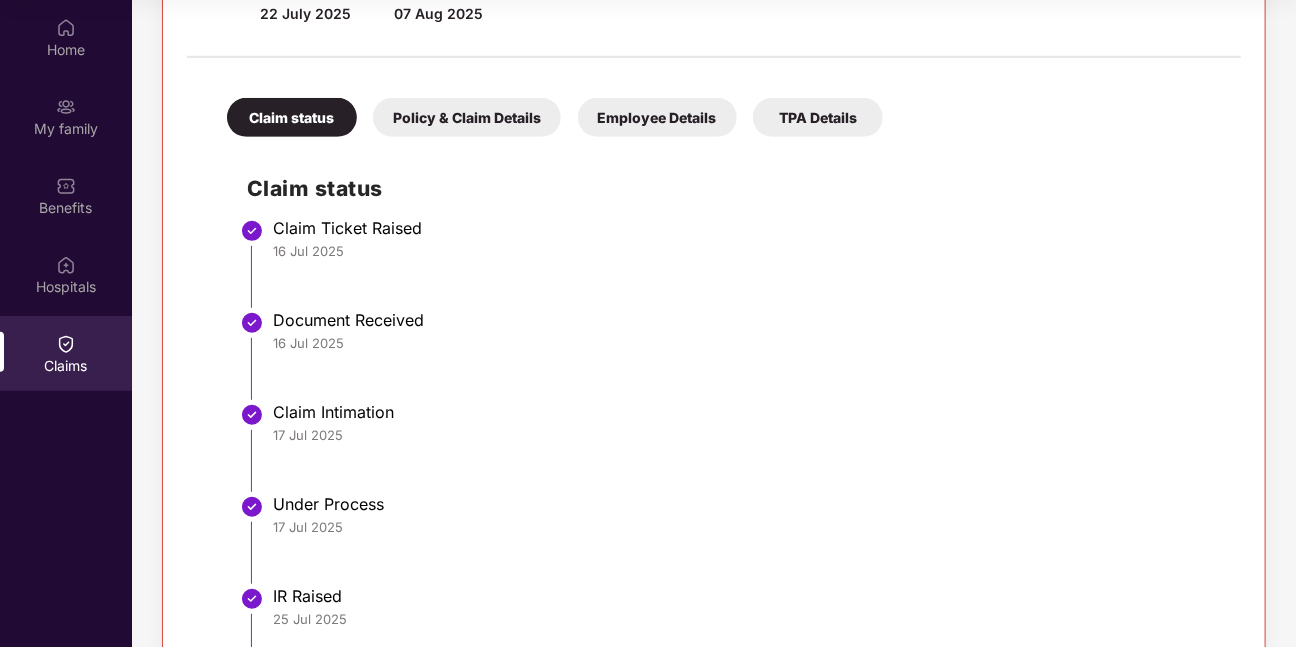 click on "Policy & Claim Details" at bounding box center (467, 117) 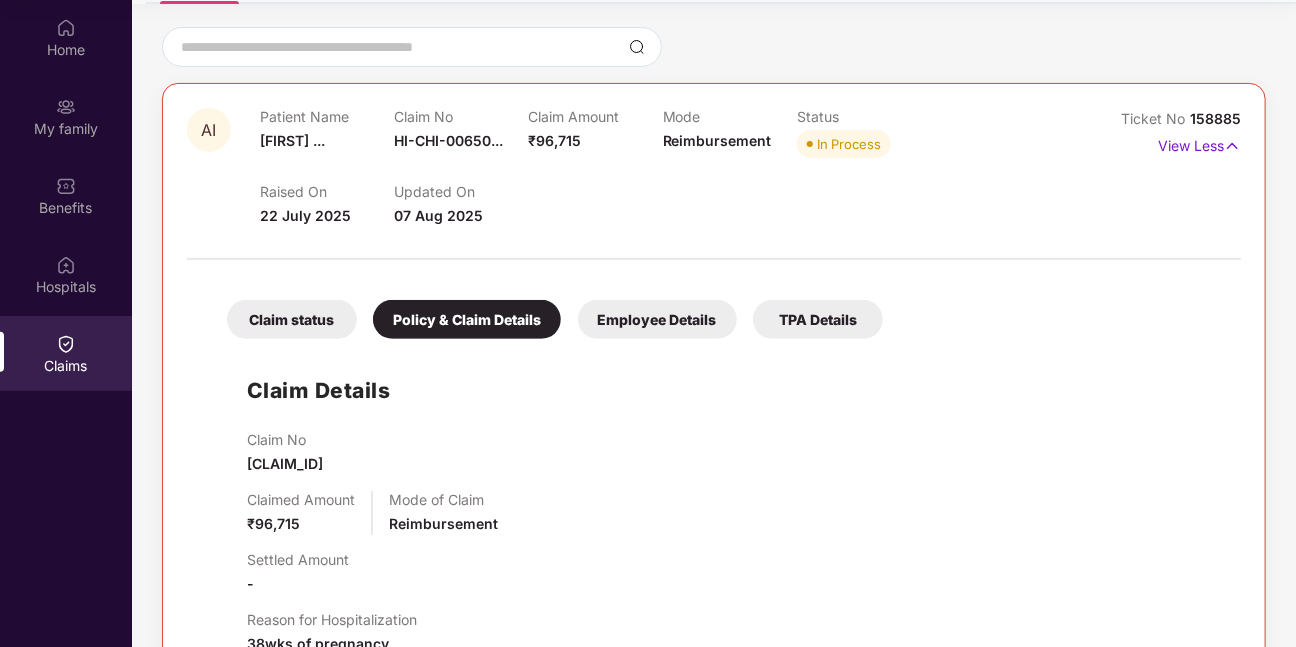 scroll, scrollTop: 138, scrollLeft: 0, axis: vertical 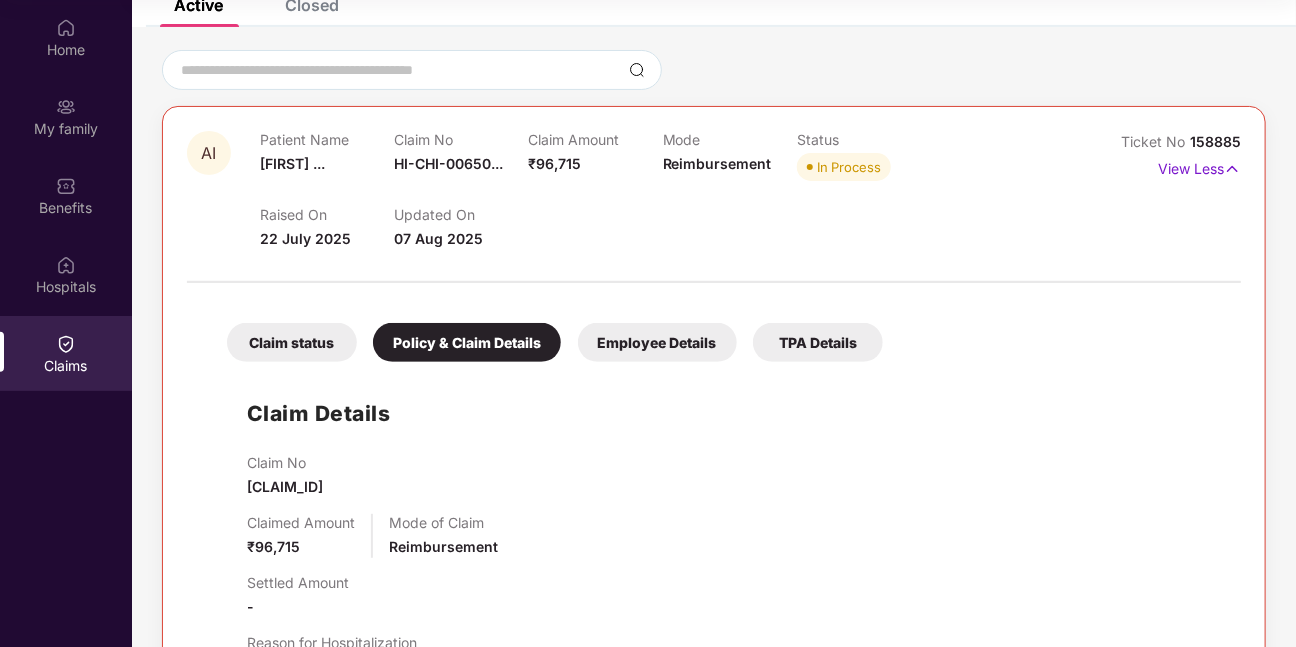 click on "Claim status" at bounding box center (292, 342) 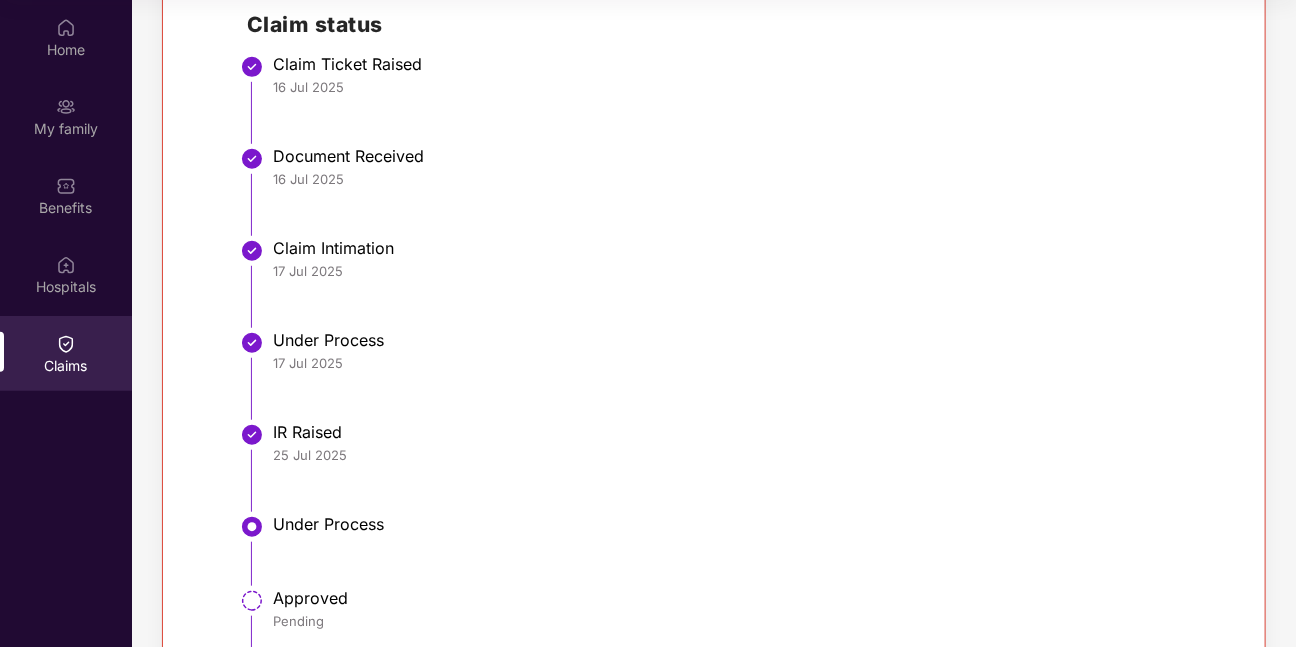 scroll, scrollTop: 659, scrollLeft: 0, axis: vertical 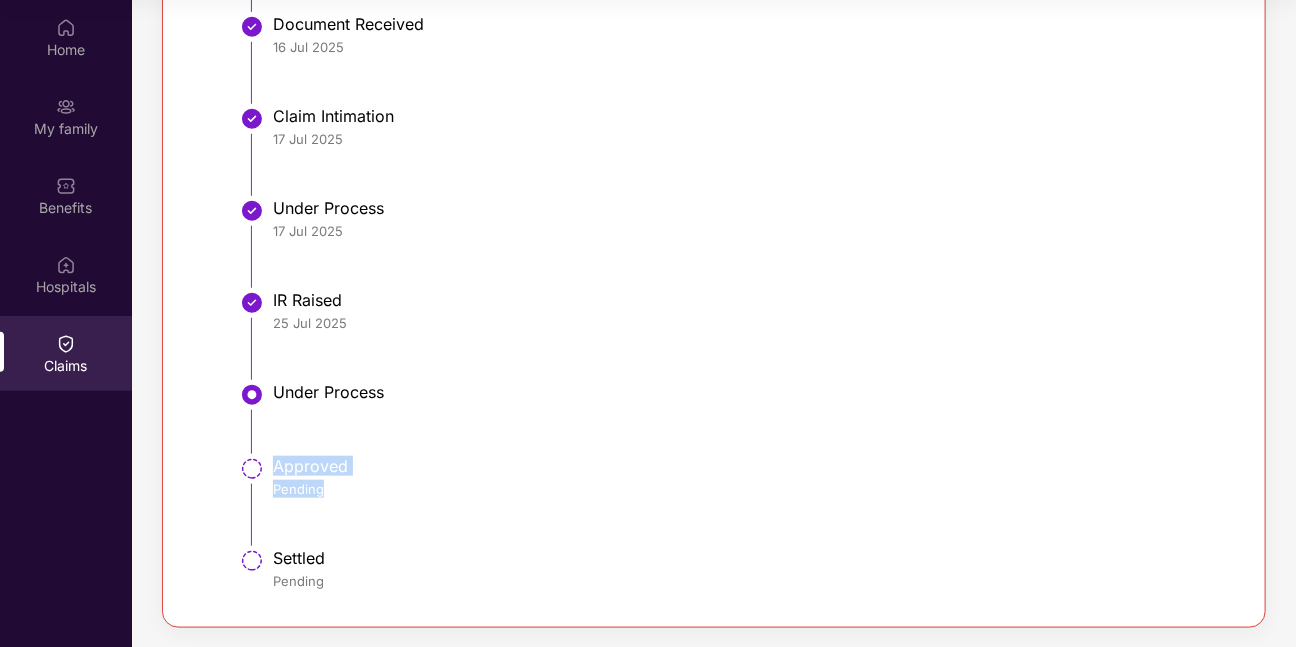 drag, startPoint x: 273, startPoint y: 468, endPoint x: 324, endPoint y: 493, distance: 56.797886 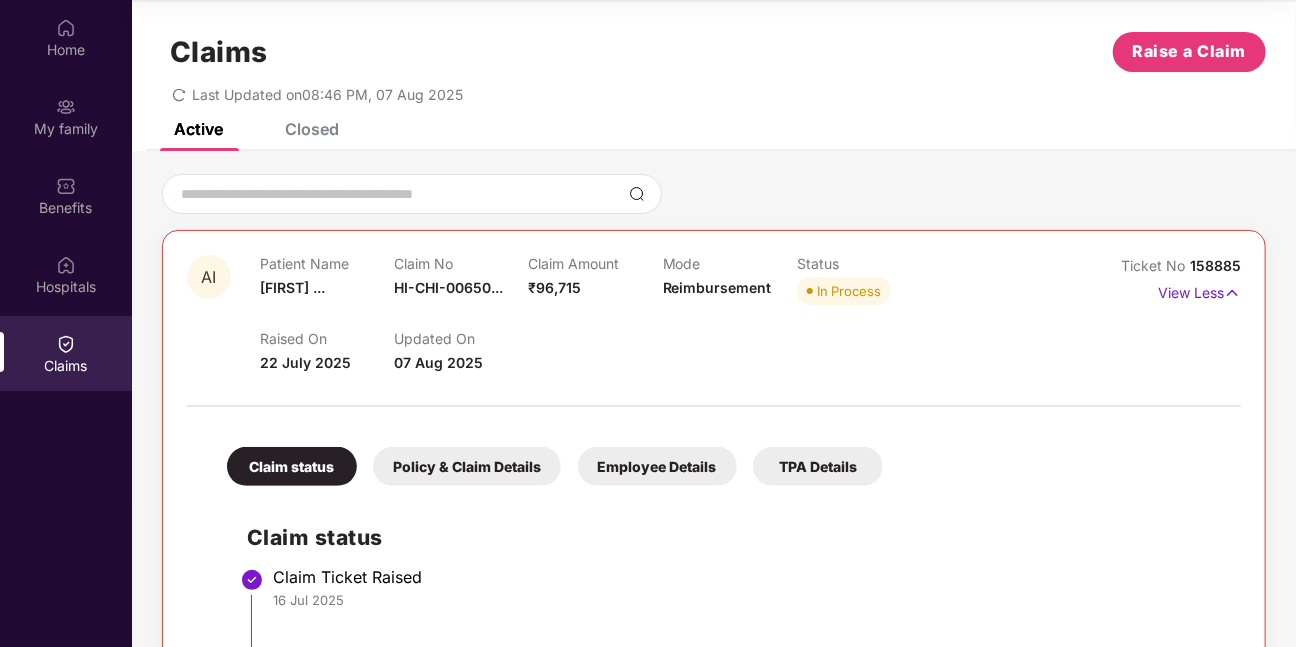 scroll, scrollTop: 0, scrollLeft: 0, axis: both 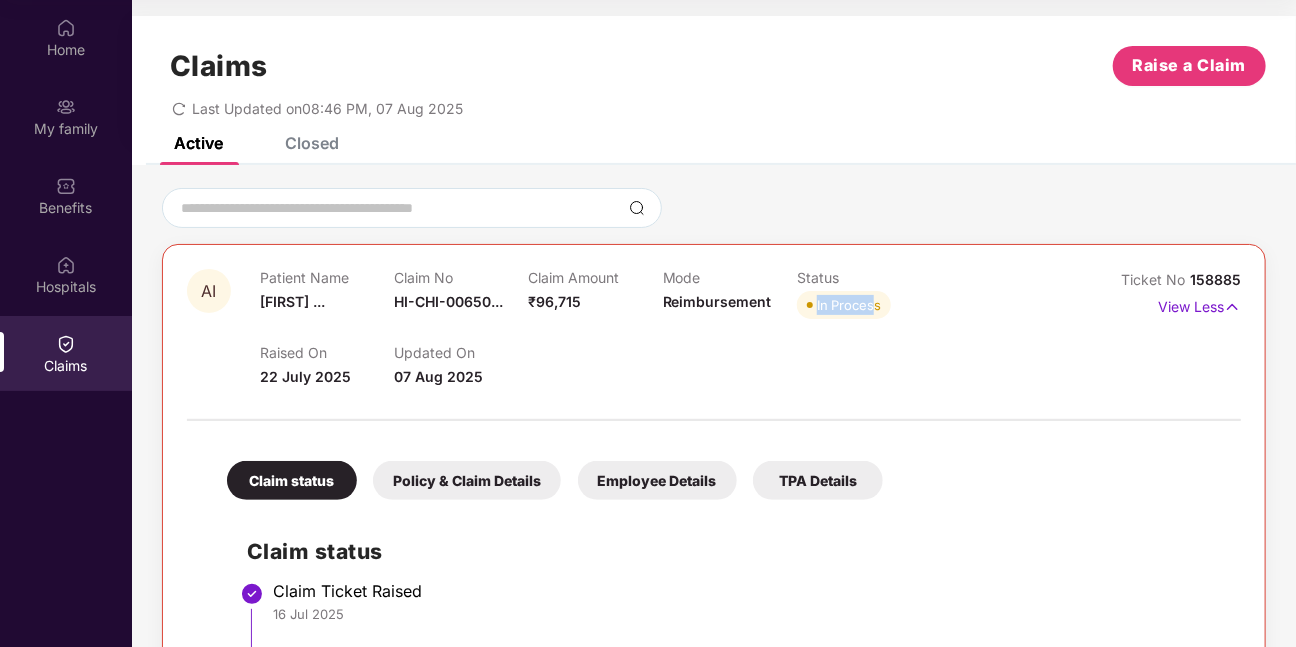 drag, startPoint x: 812, startPoint y: 305, endPoint x: 871, endPoint y: 311, distance: 59.3043 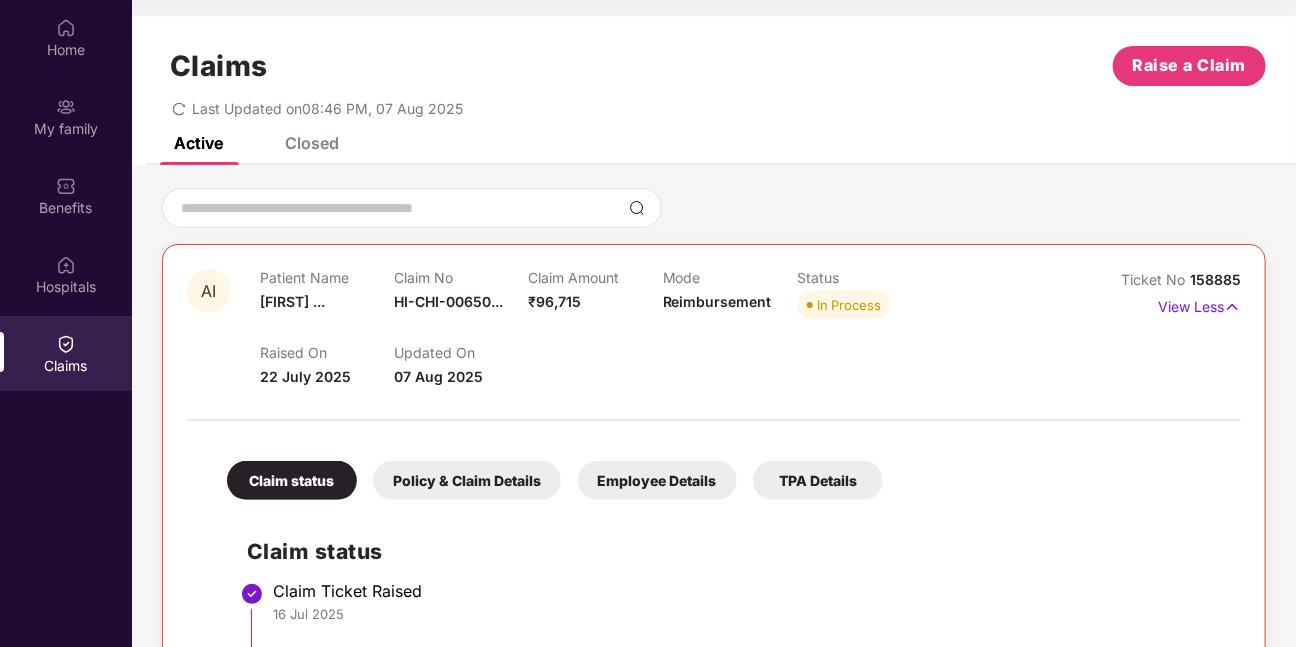 click on "In Process" at bounding box center (864, 305) 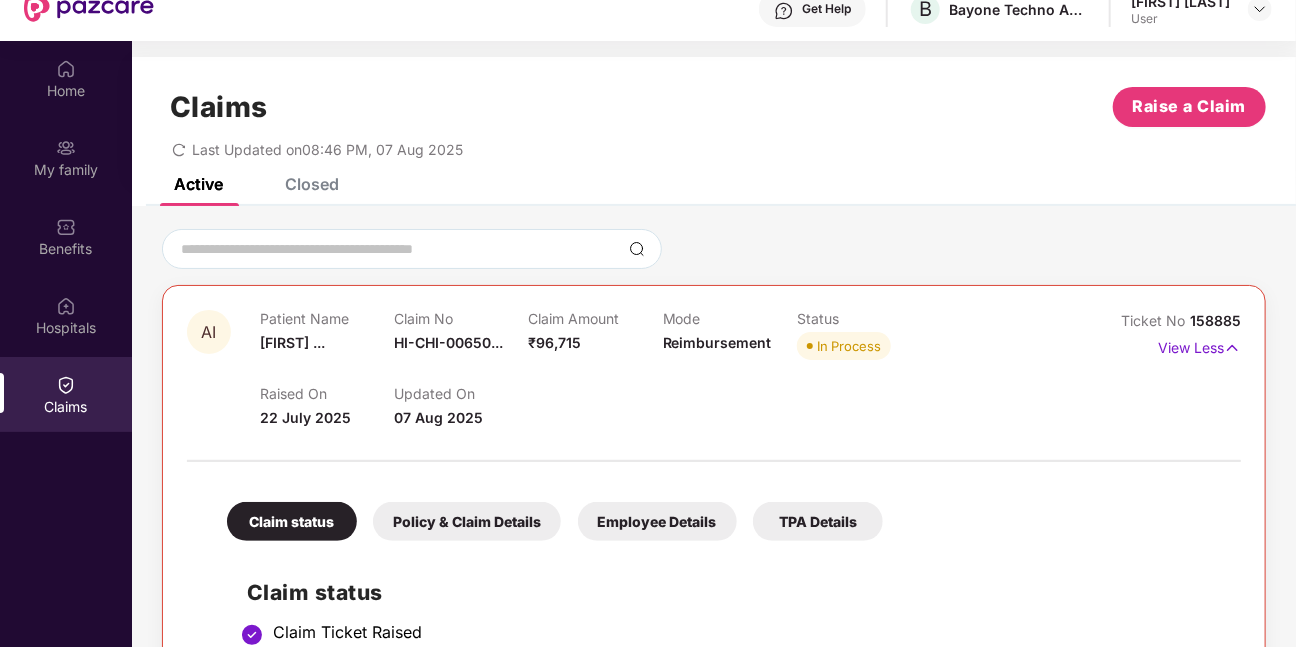 scroll, scrollTop: 40, scrollLeft: 0, axis: vertical 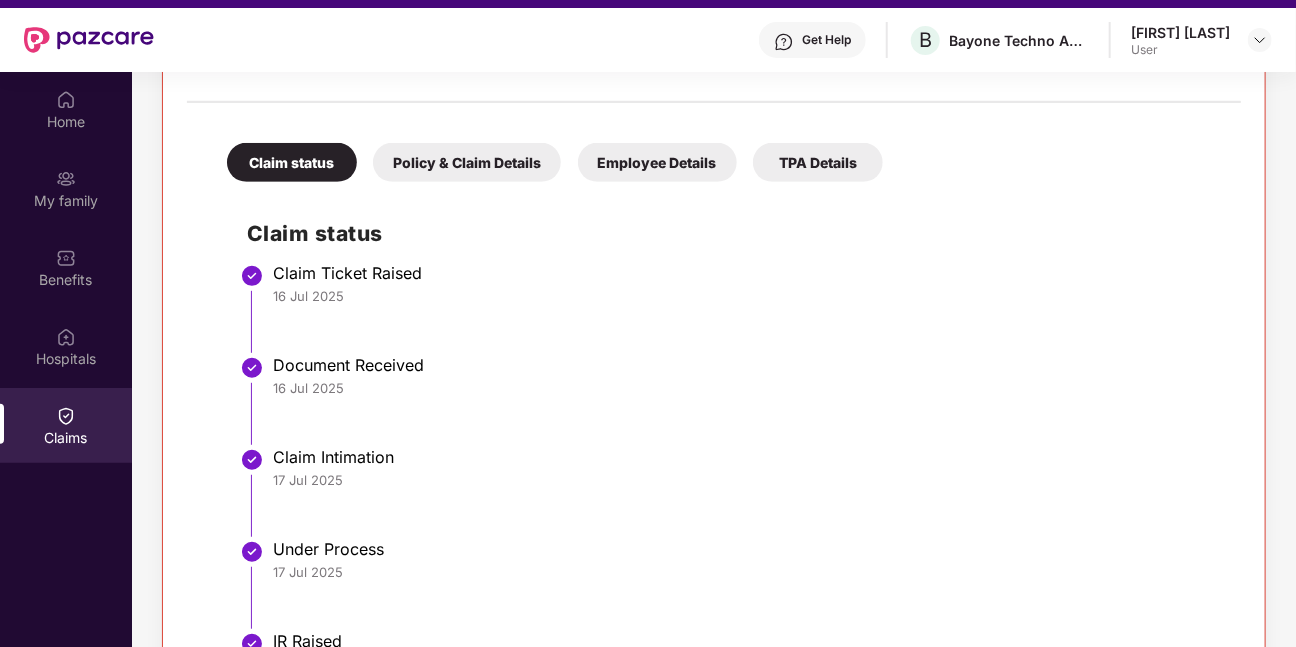 click on "Policy & Claim Details" at bounding box center [467, 162] 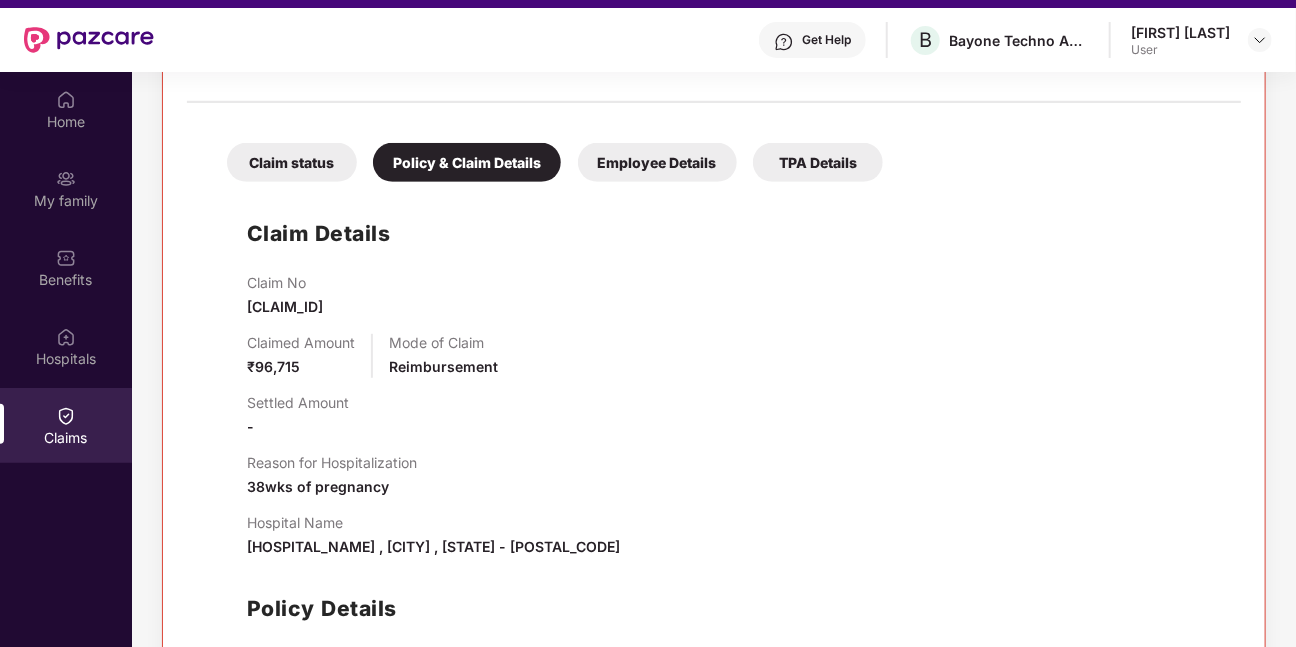 click on "Employee Details" at bounding box center [657, 162] 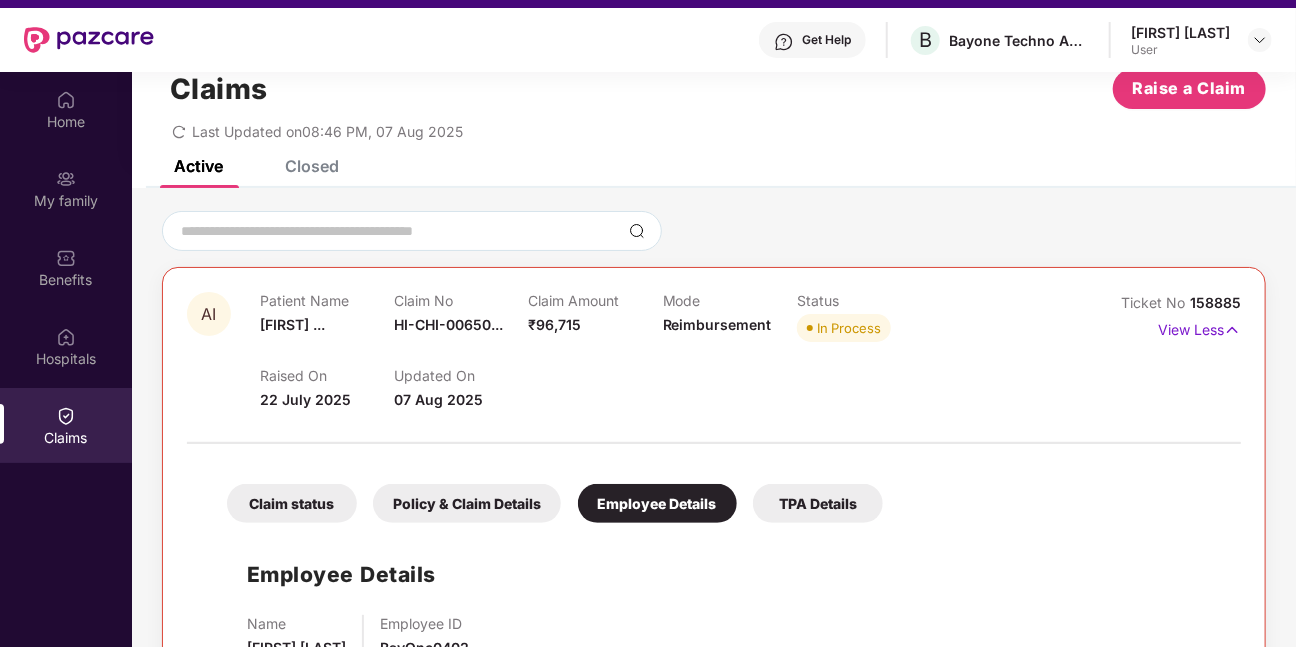 click on "TPA Details" at bounding box center [818, 503] 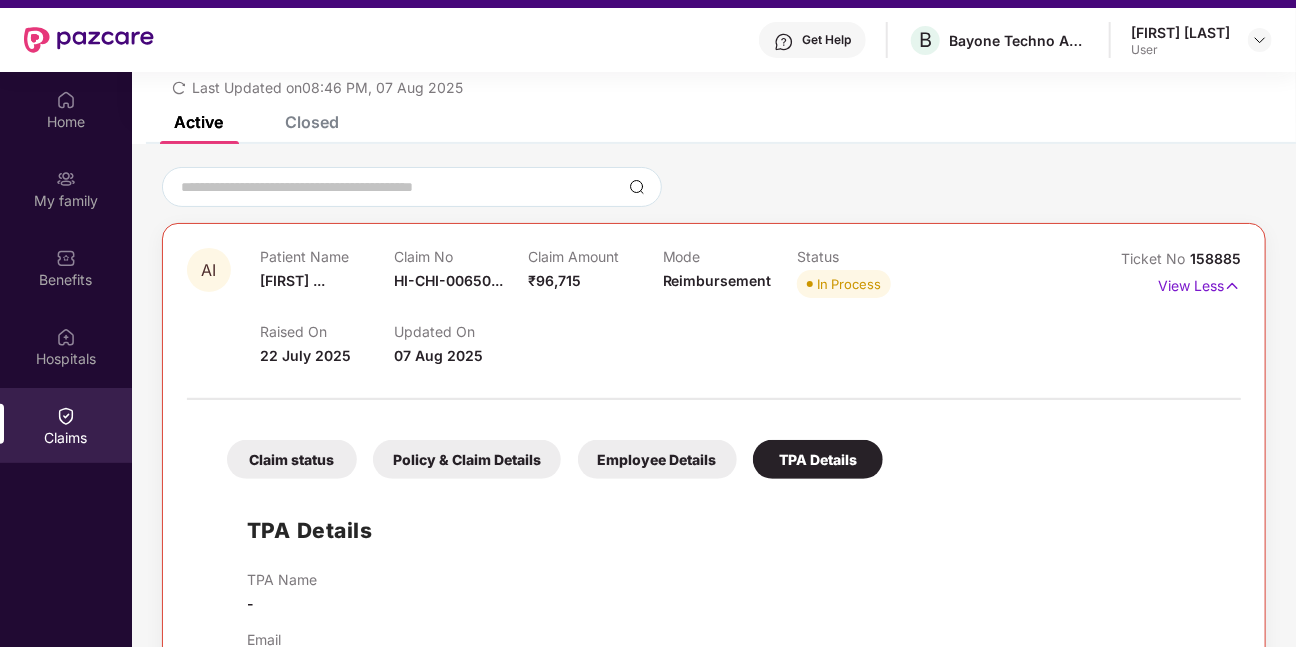 scroll, scrollTop: 93, scrollLeft: 0, axis: vertical 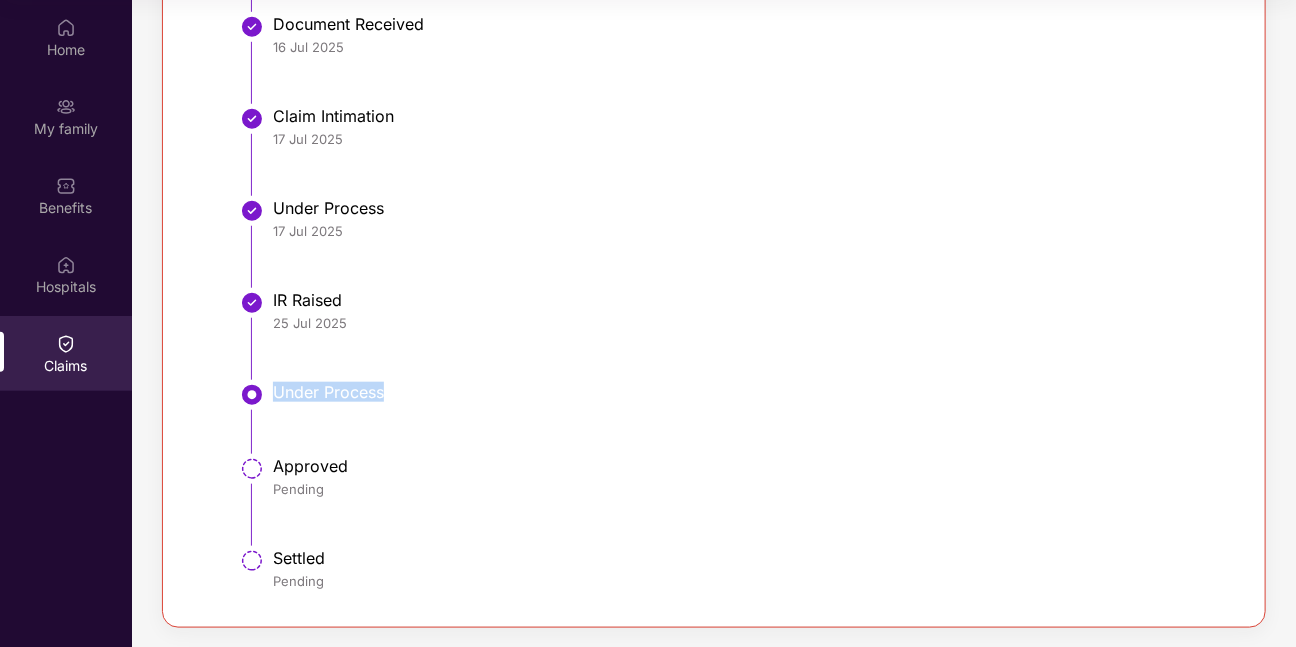 drag, startPoint x: 236, startPoint y: 392, endPoint x: 395, endPoint y: 394, distance: 159.01257 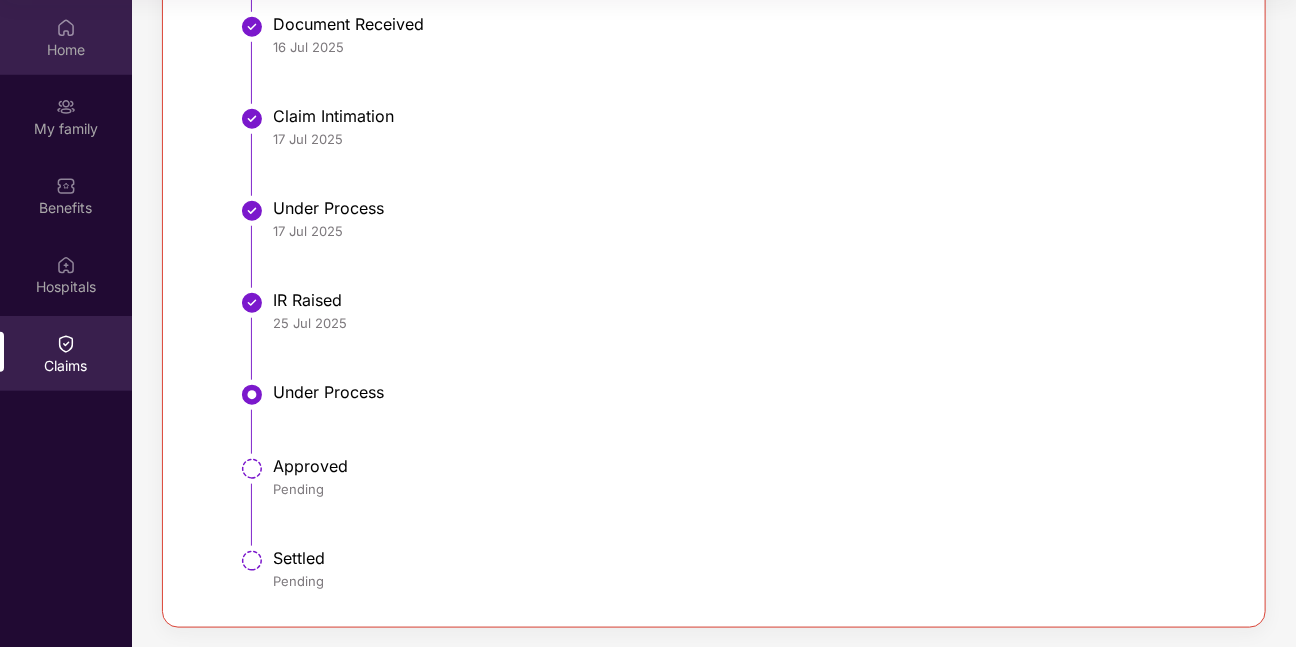 click on "Home" at bounding box center (66, 37) 